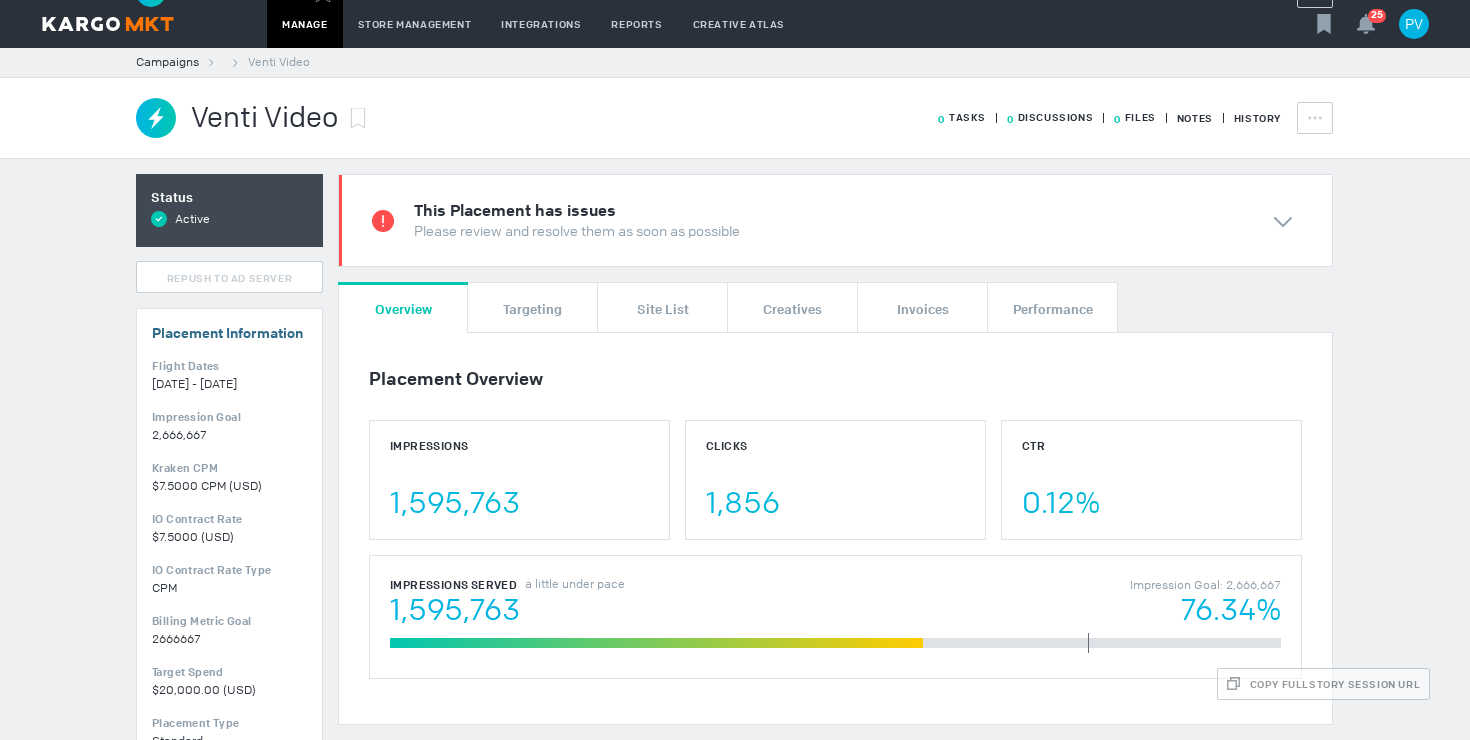 scroll, scrollTop: 0, scrollLeft: 0, axis: both 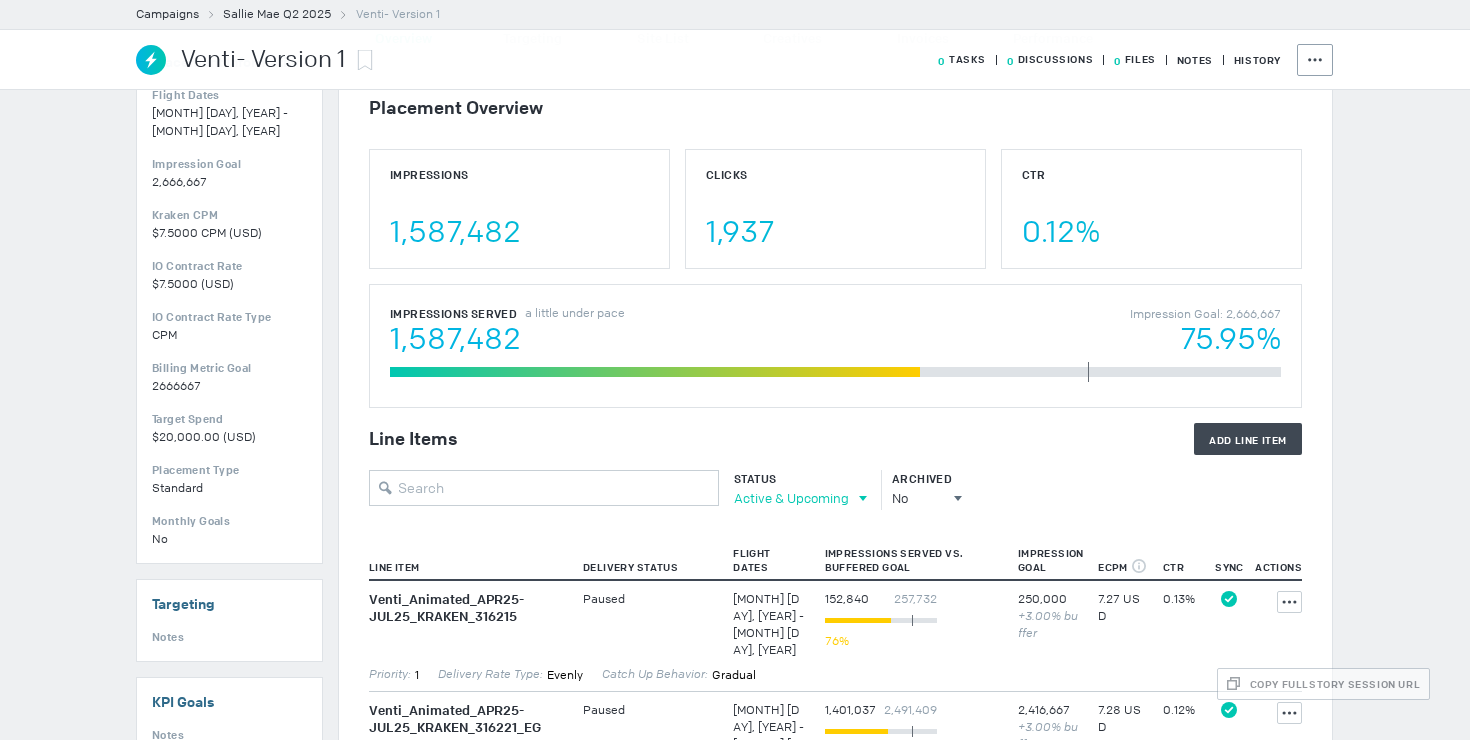 click on "Active & Upcoming" at bounding box center [791, 498] 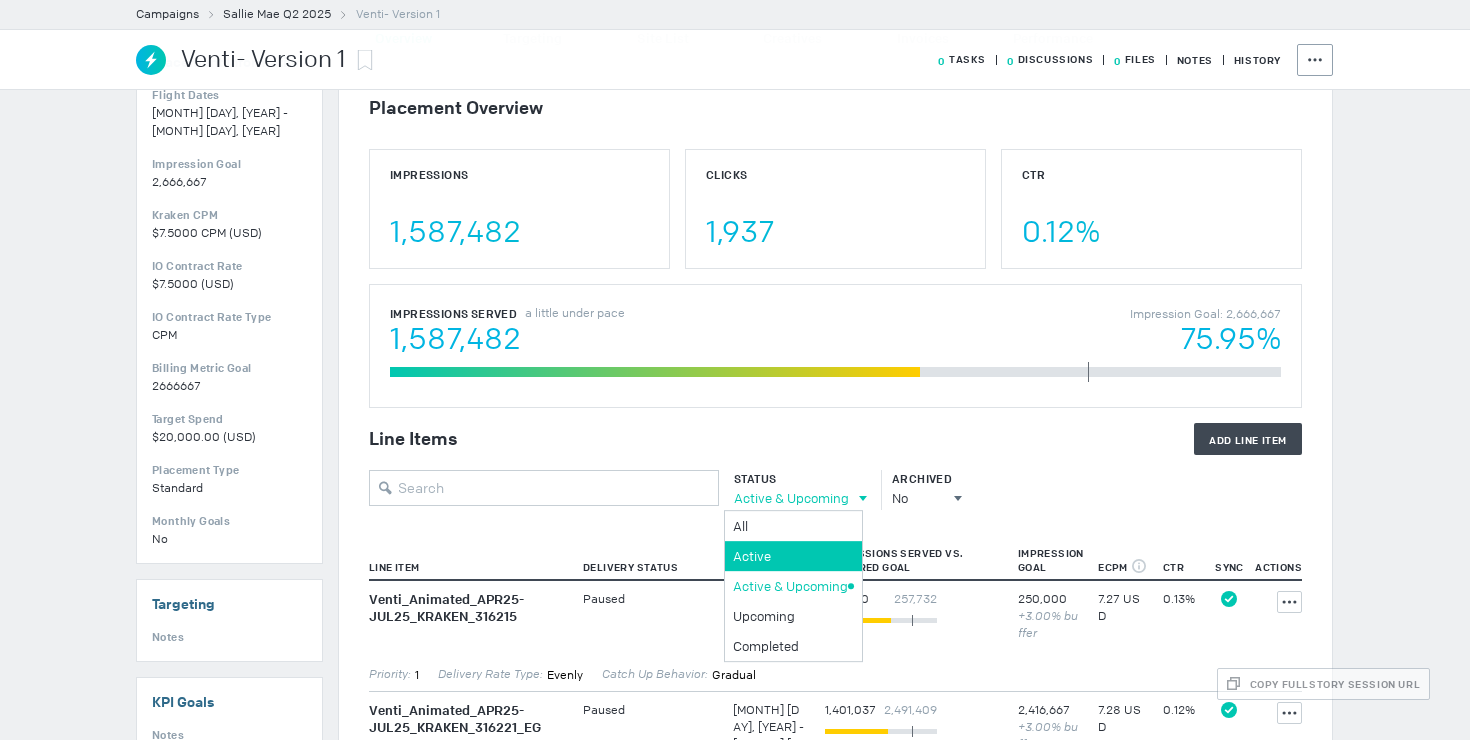 click on "Active" at bounding box center (790, 526) 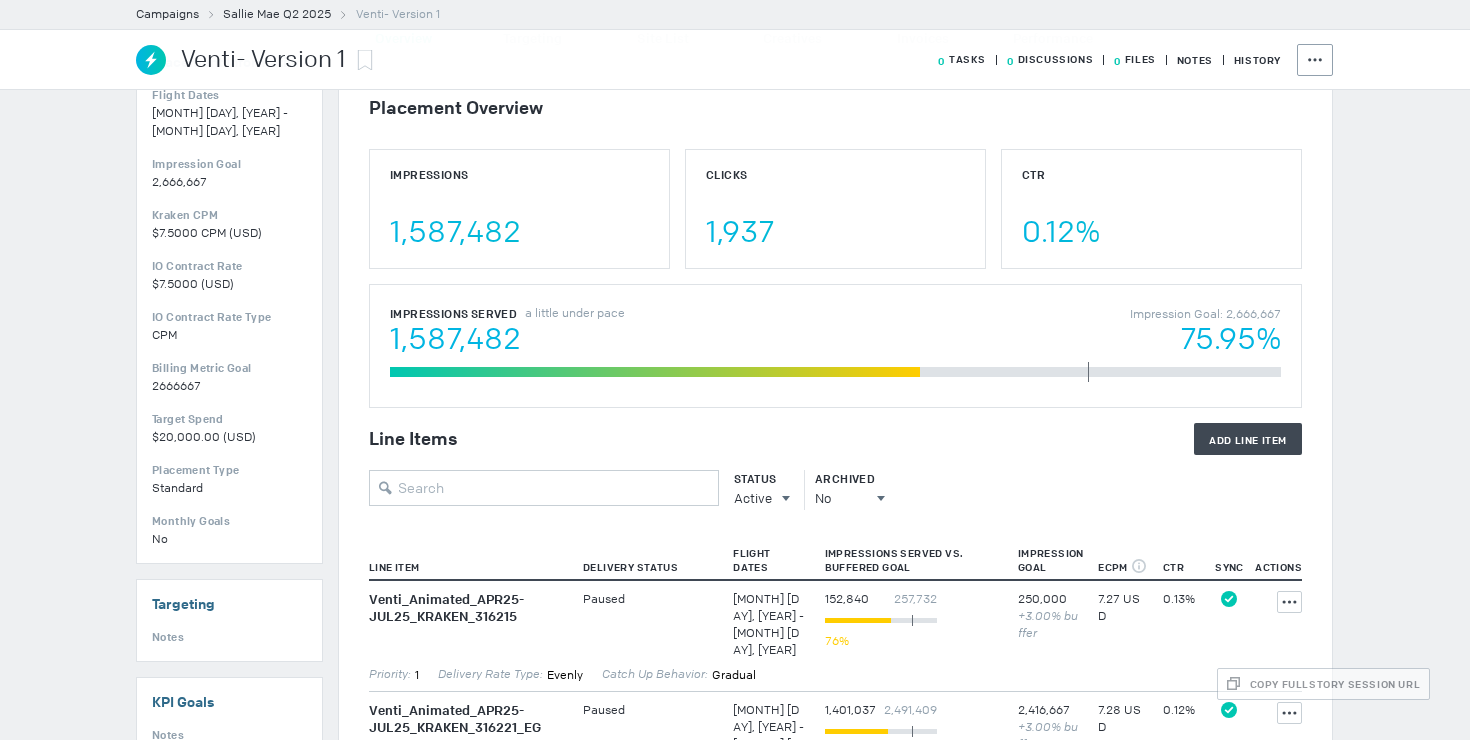 scroll, scrollTop: 516, scrollLeft: 0, axis: vertical 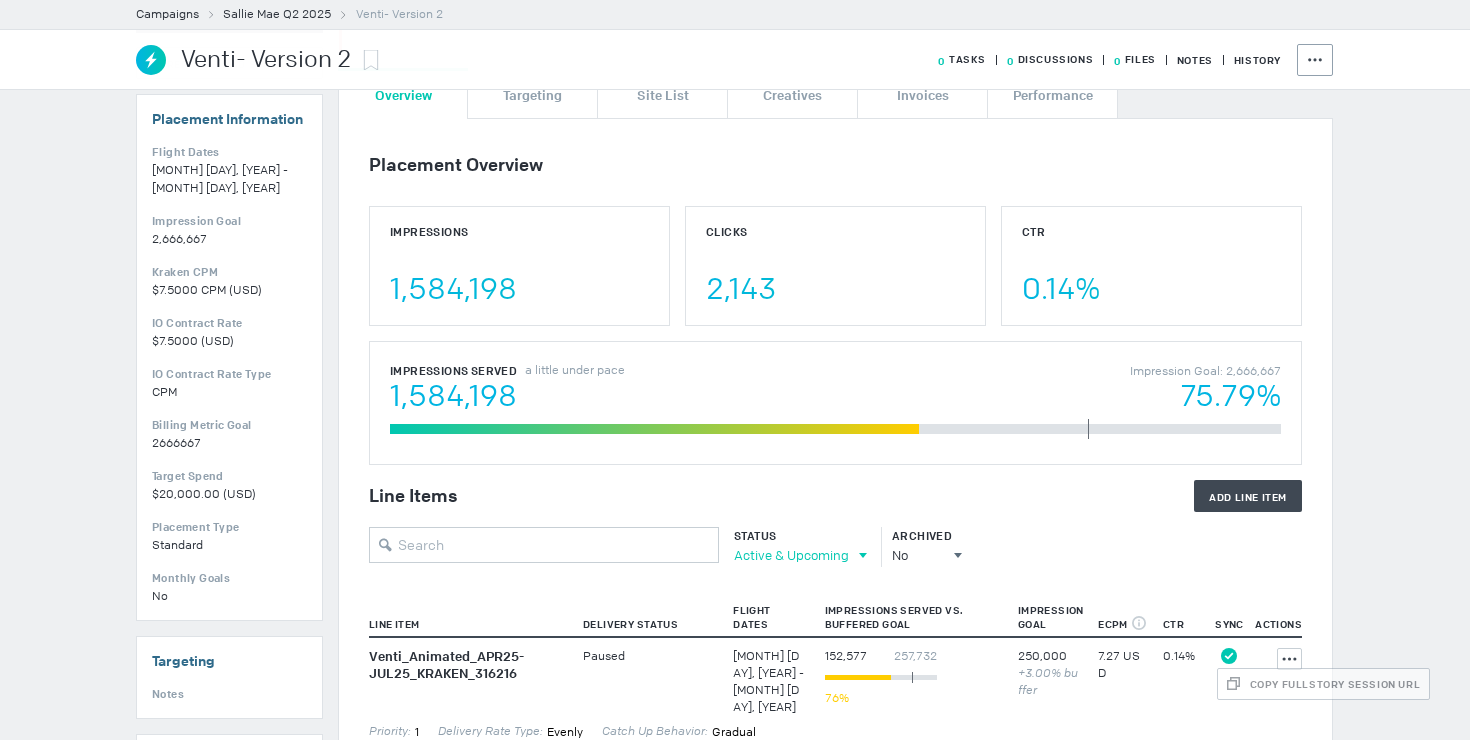 click on "Active & Upcoming" at bounding box center [791, 555] 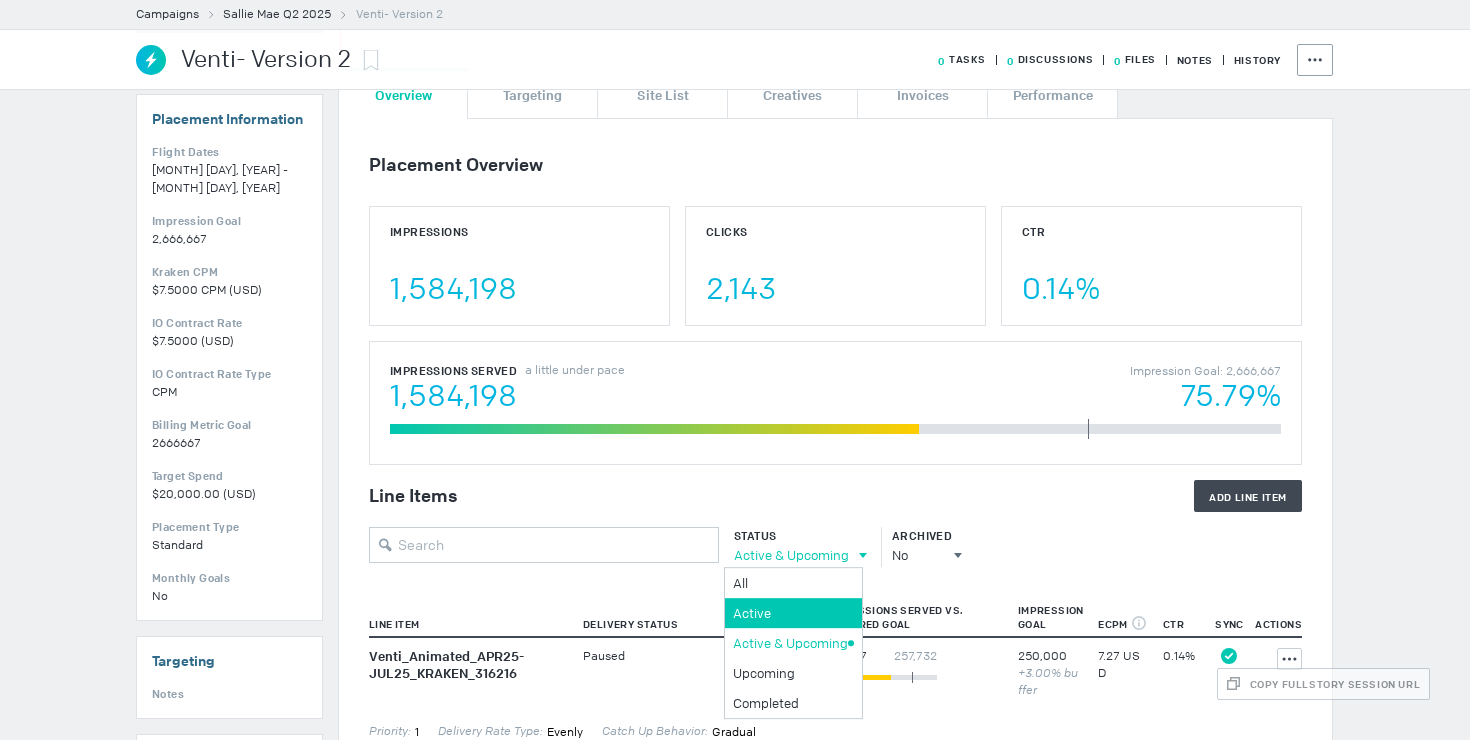 click on "Active" at bounding box center [790, 583] 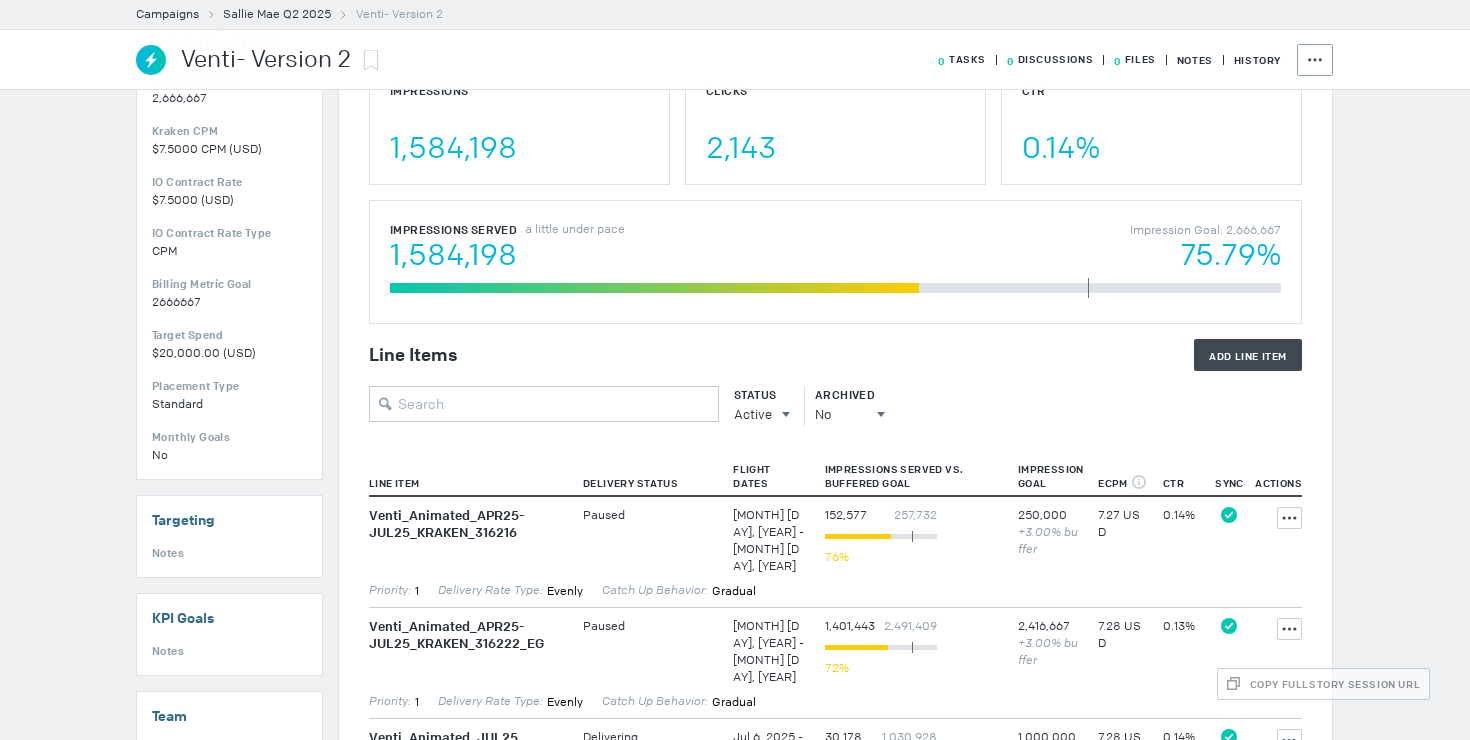 scroll, scrollTop: 516, scrollLeft: 0, axis: vertical 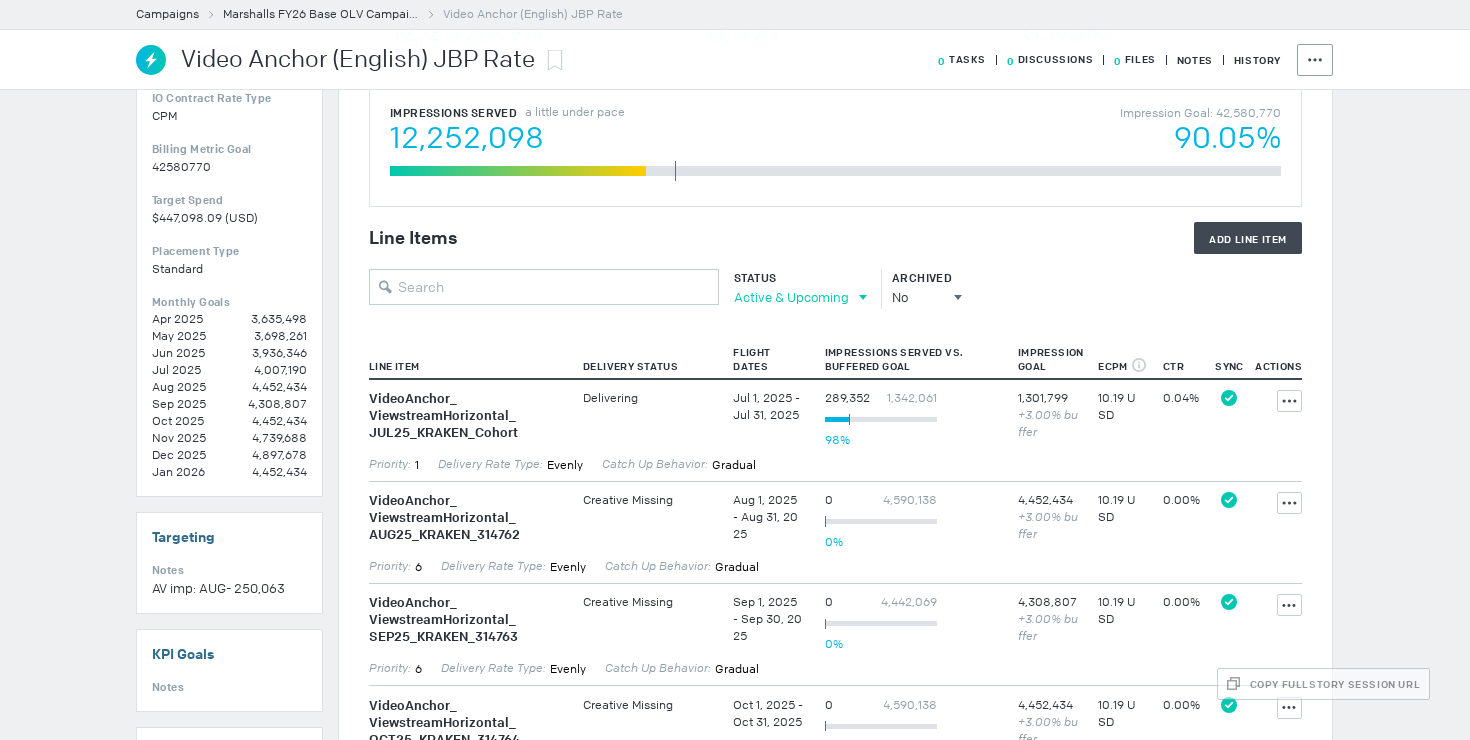 click on "Active & Upcoming" at bounding box center [791, 297] 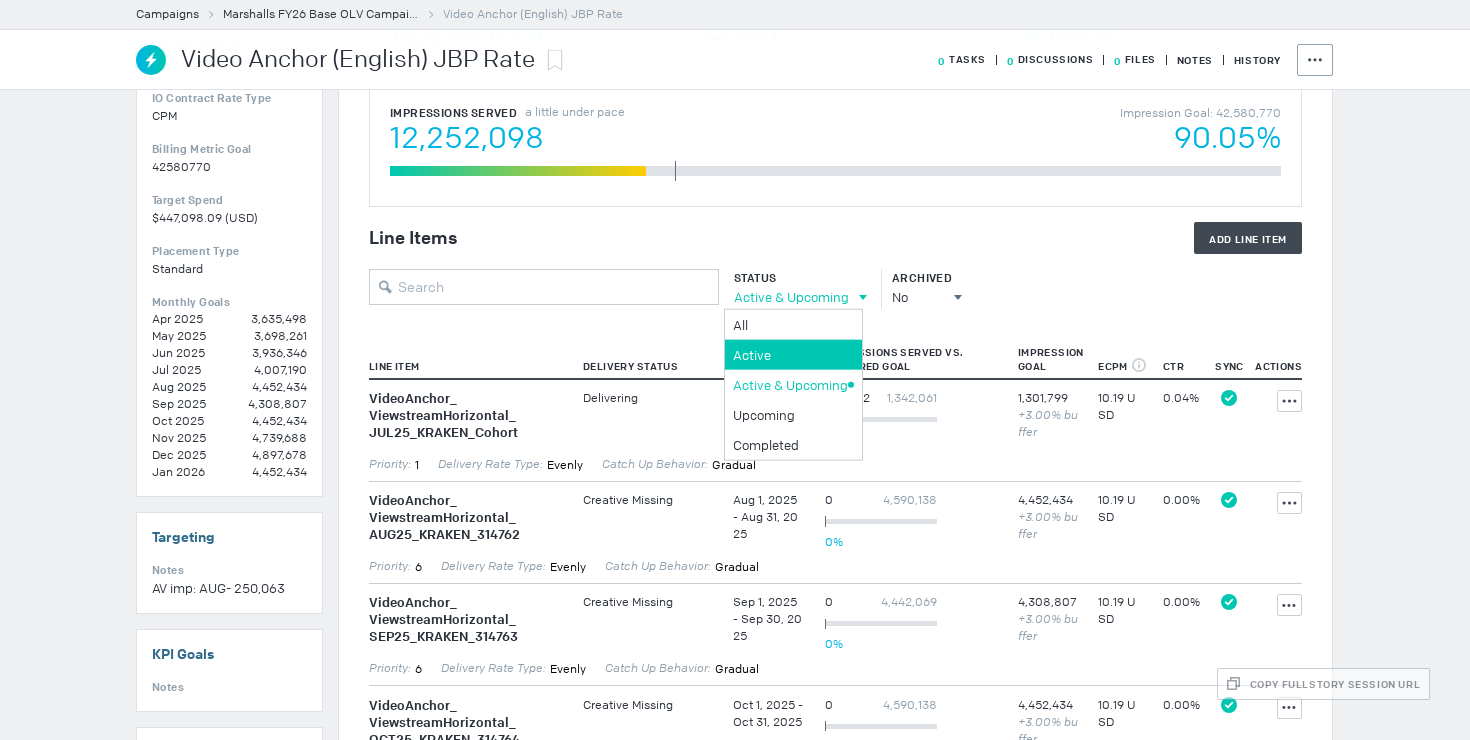 click on "Active" at bounding box center (790, 324) 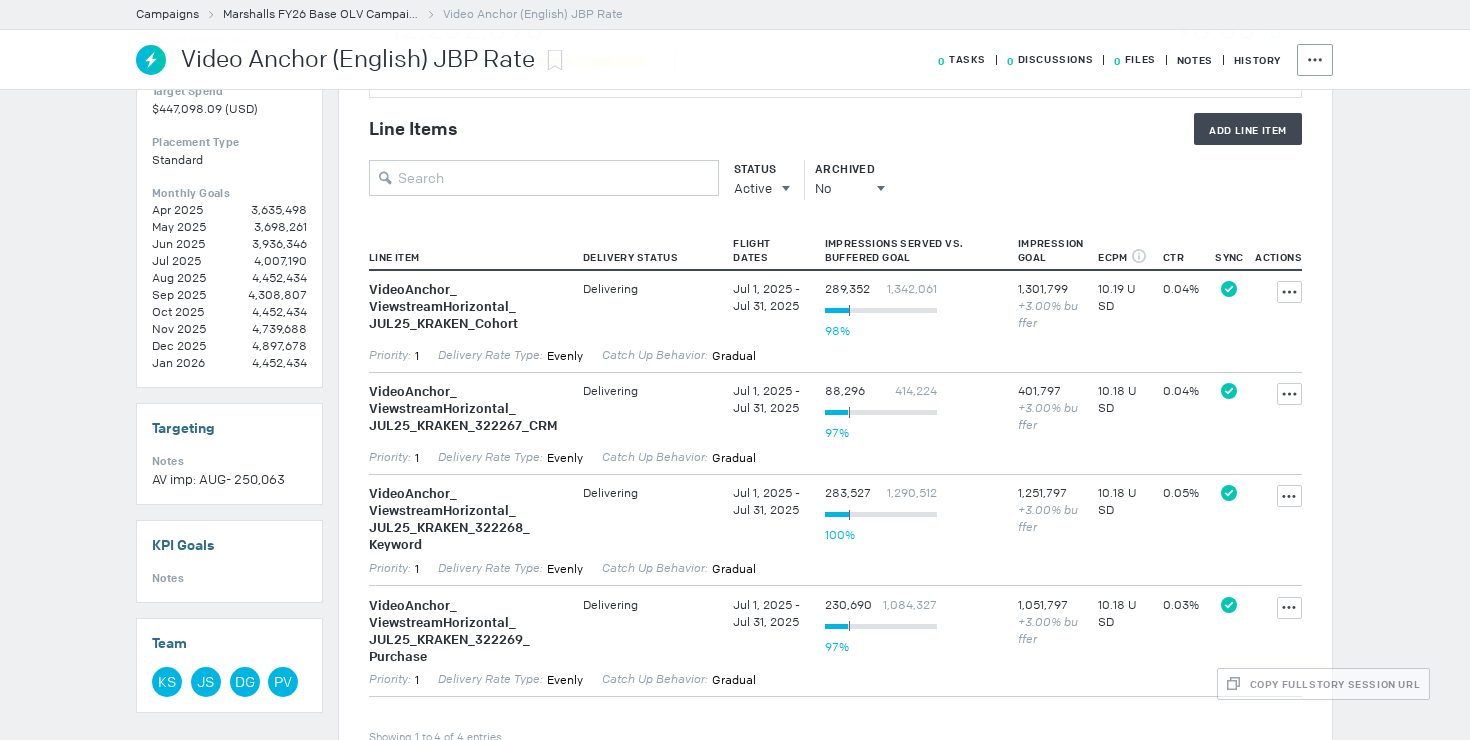 scroll, scrollTop: 580, scrollLeft: 0, axis: vertical 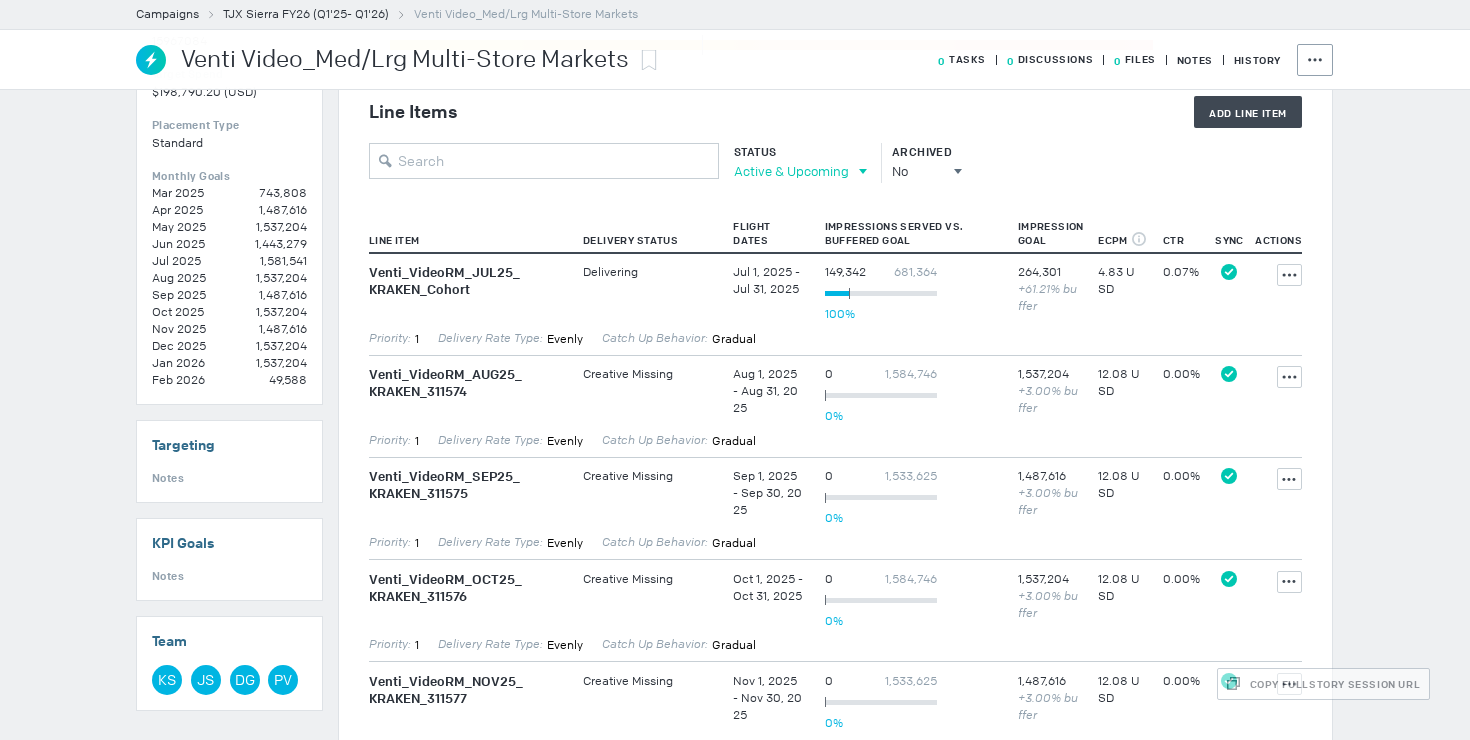 click on "Active & Upcoming" at bounding box center [791, 171] 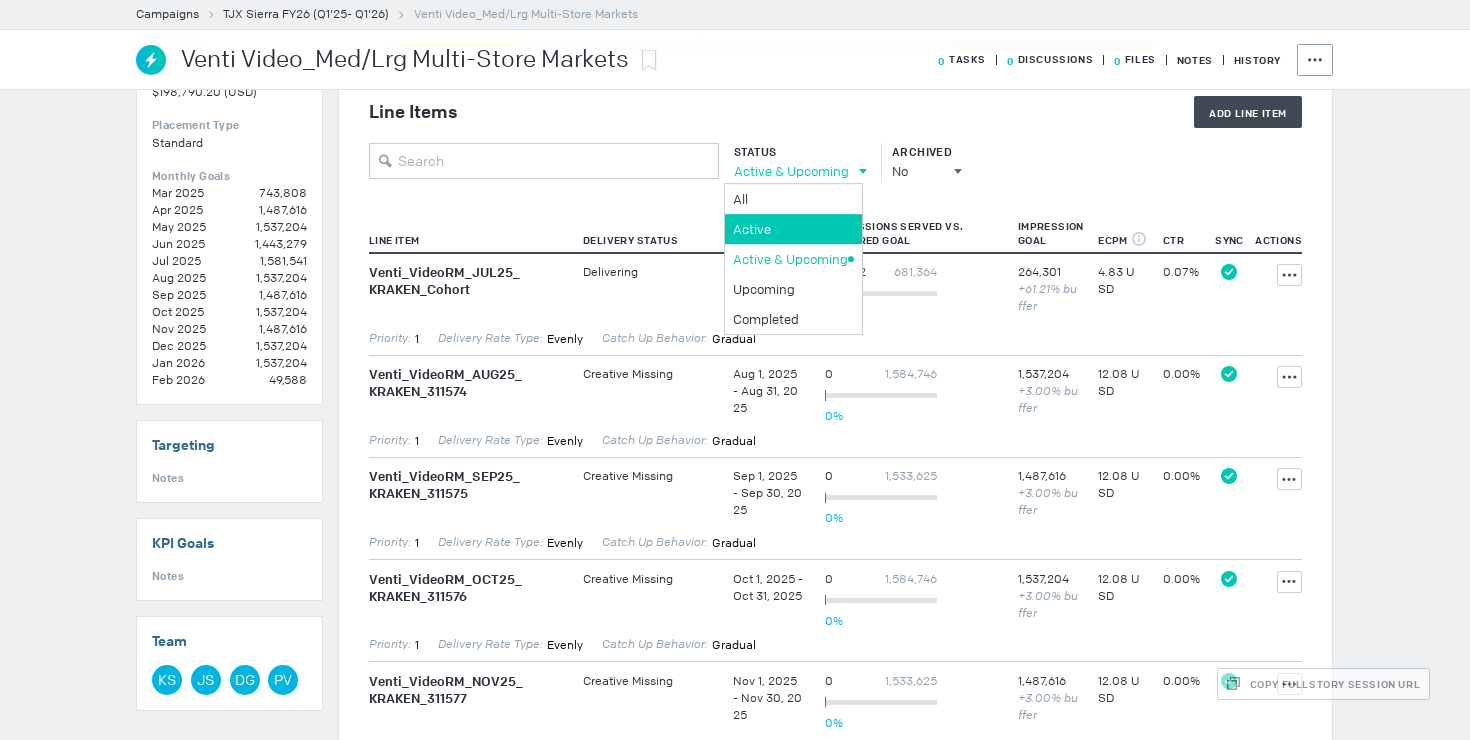 click on "Active" at bounding box center (790, 199) 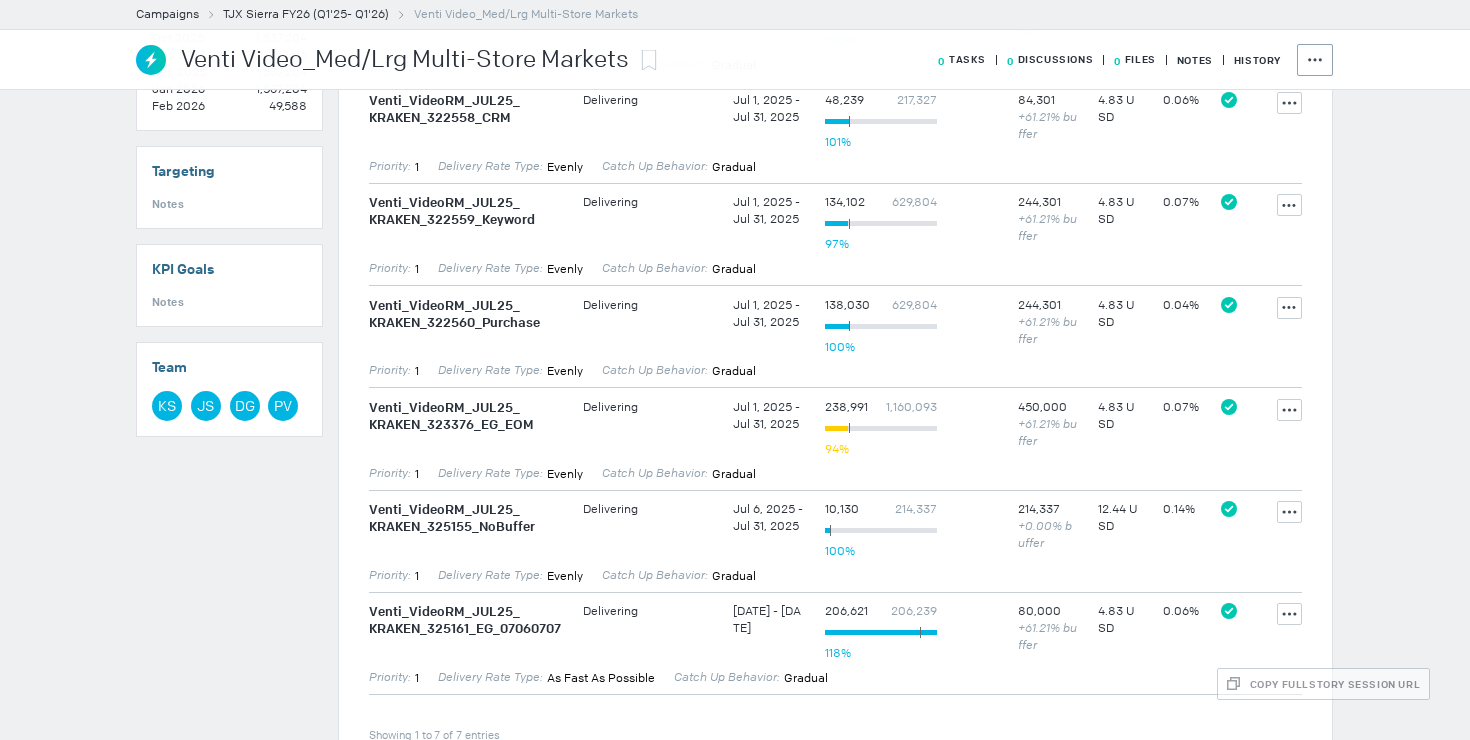 scroll, scrollTop: 873, scrollLeft: 0, axis: vertical 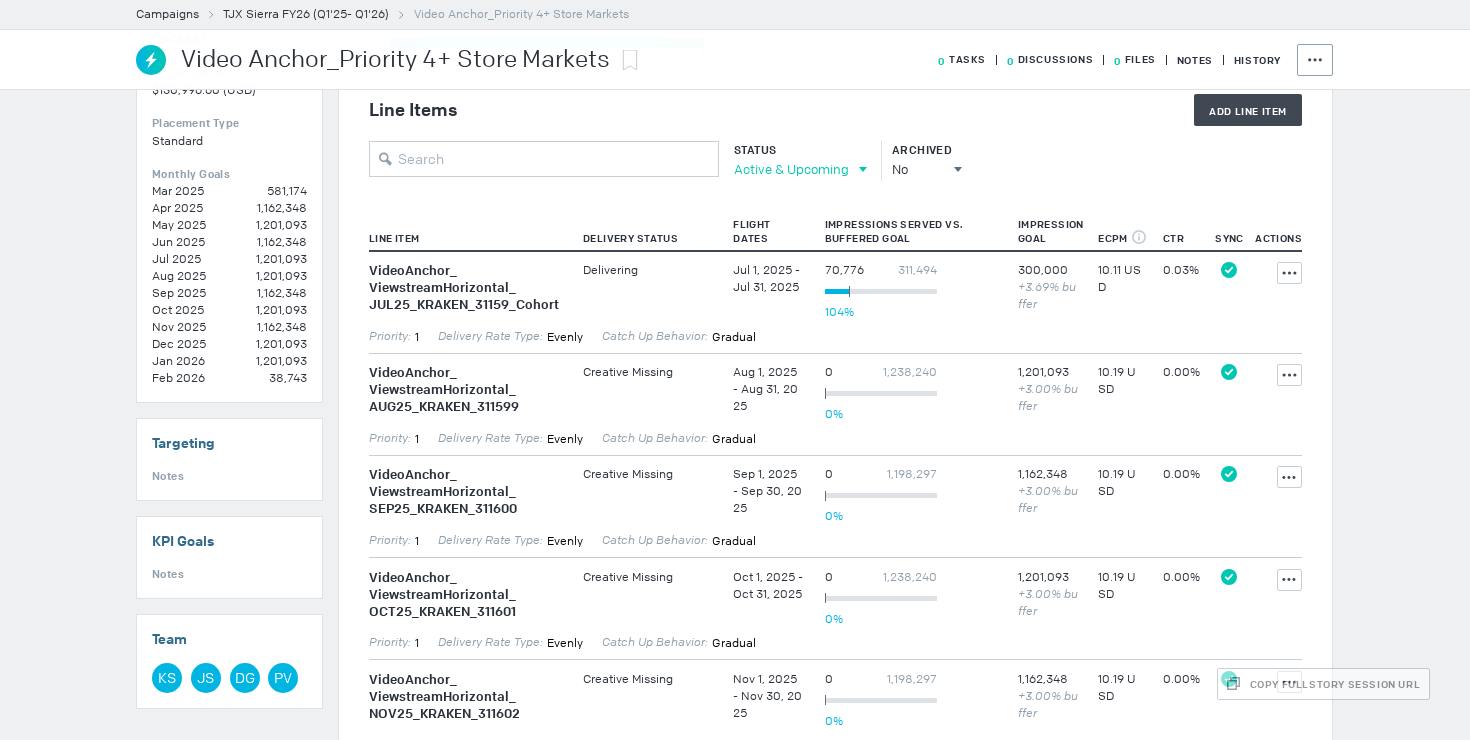 click on "Active & Upcoming" at bounding box center [791, 169] 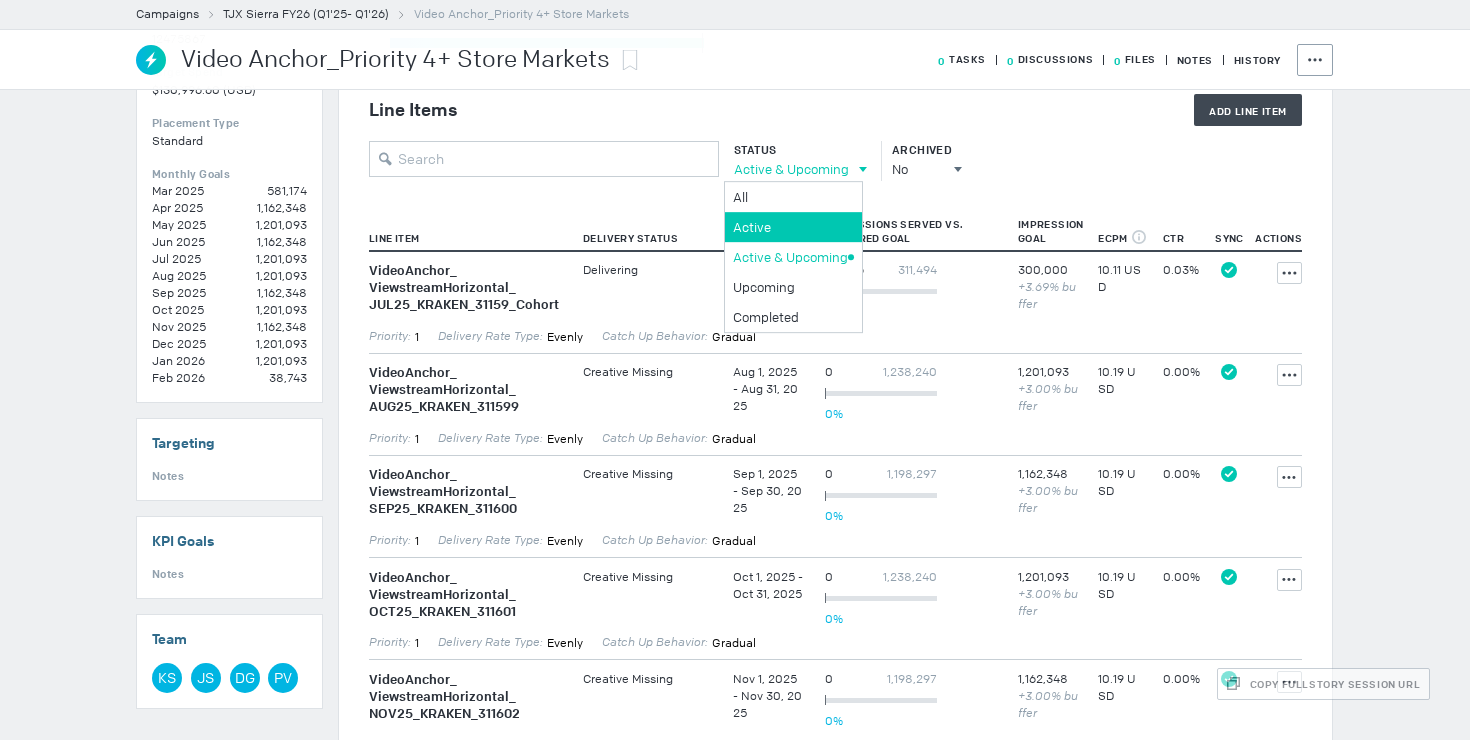 click on "Active" at bounding box center [790, 197] 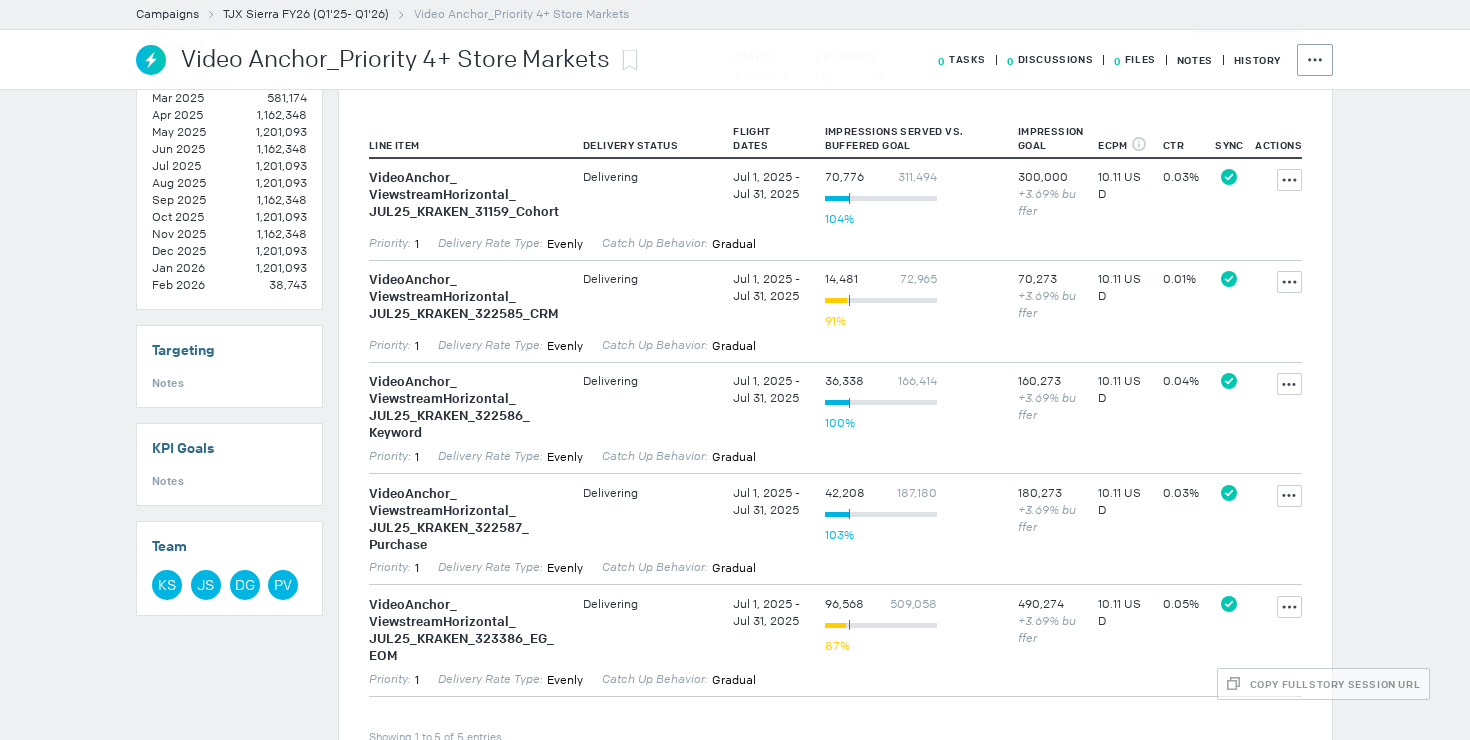 scroll, scrollTop: 690, scrollLeft: 0, axis: vertical 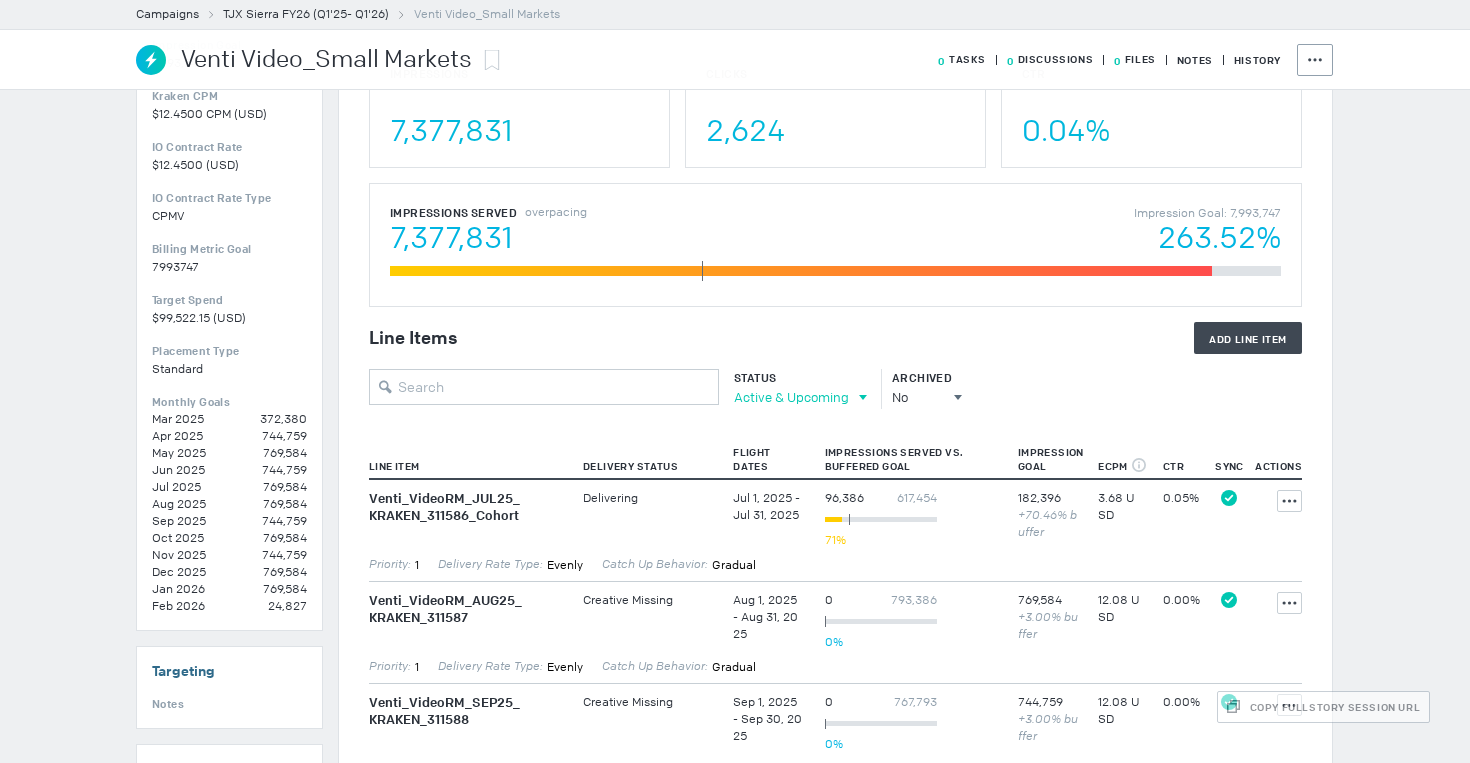 click on "Active & Upcoming" at bounding box center [791, 397] 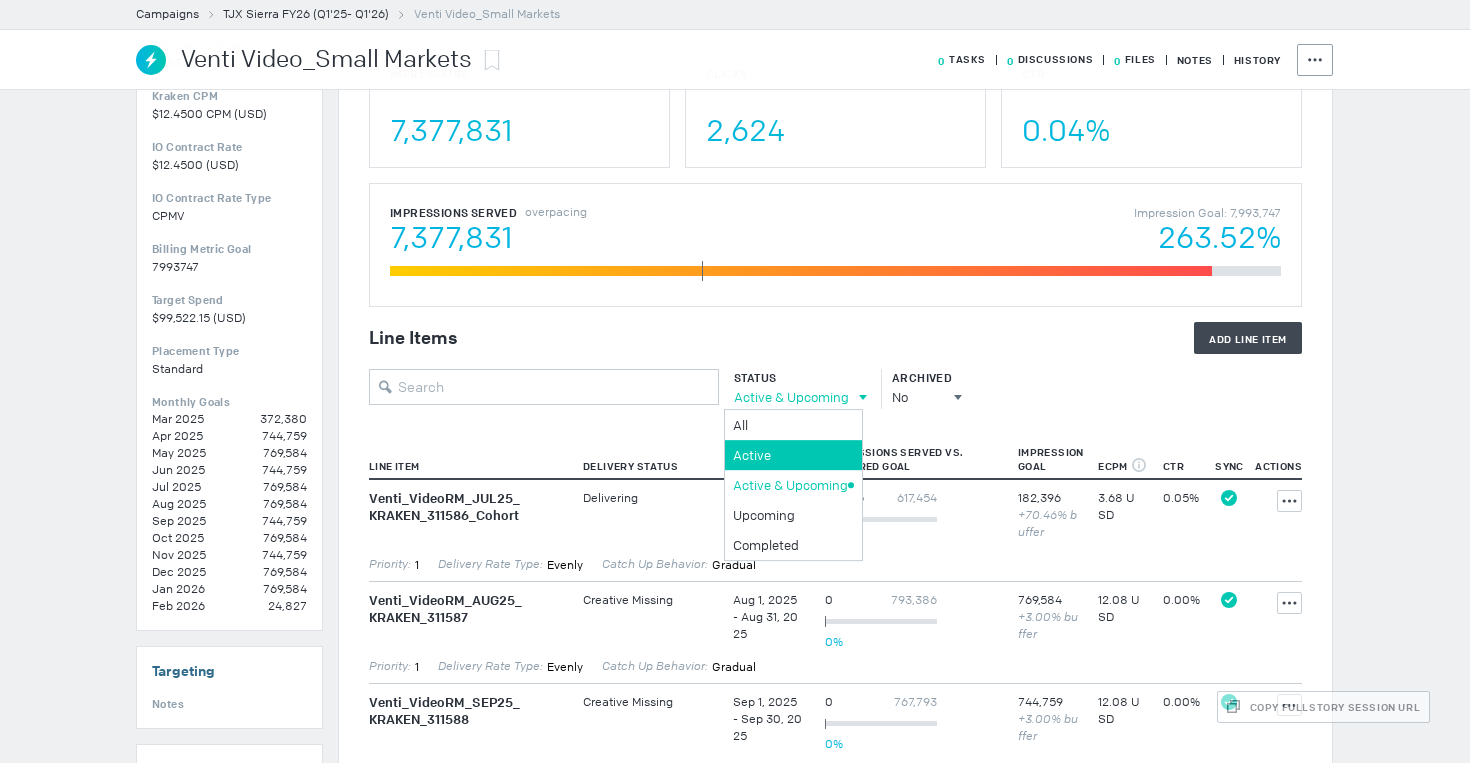 click on "Active" at bounding box center (793, 455) 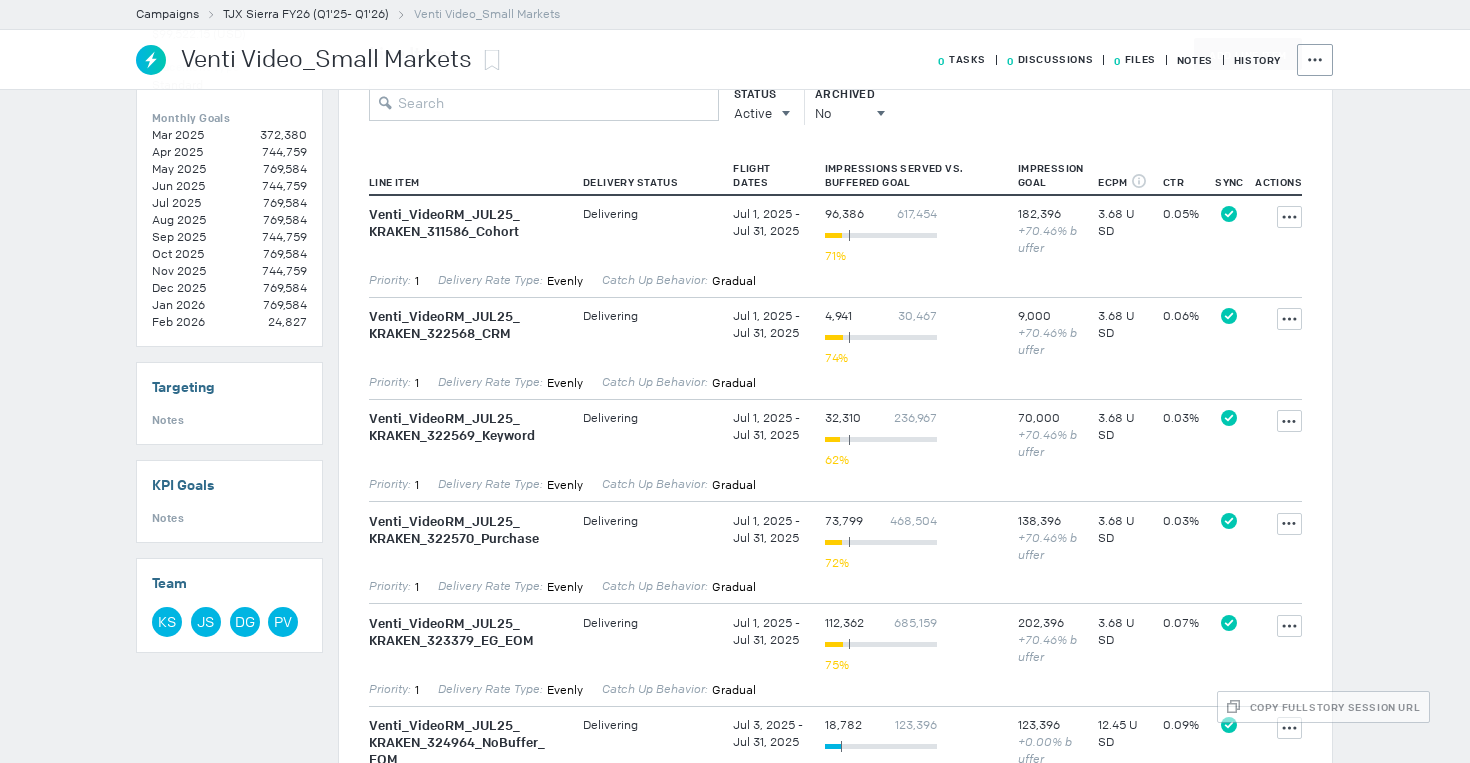 scroll, scrollTop: 653, scrollLeft: 0, axis: vertical 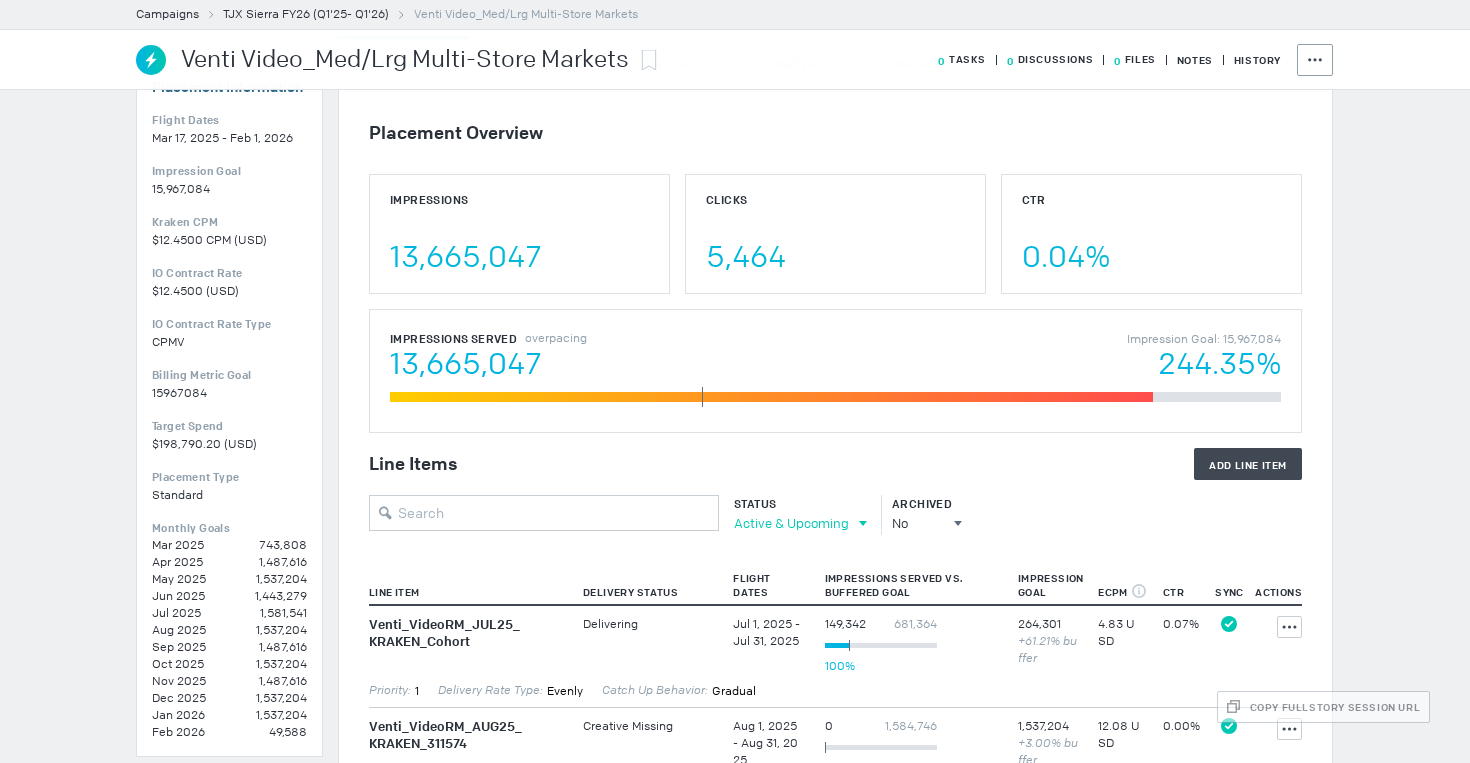 click on "Active & Upcoming" at bounding box center (791, 523) 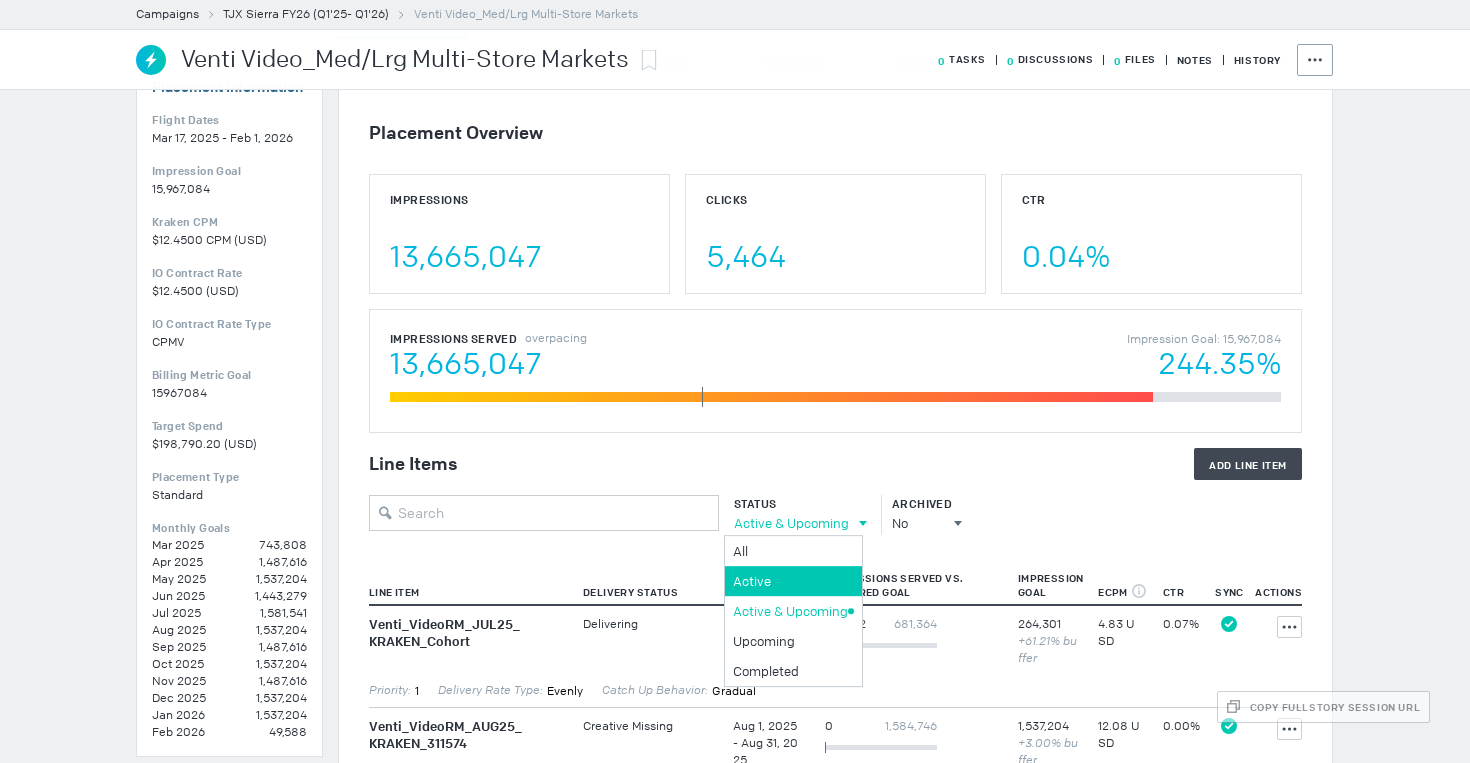 click on "Active" at bounding box center [790, 551] 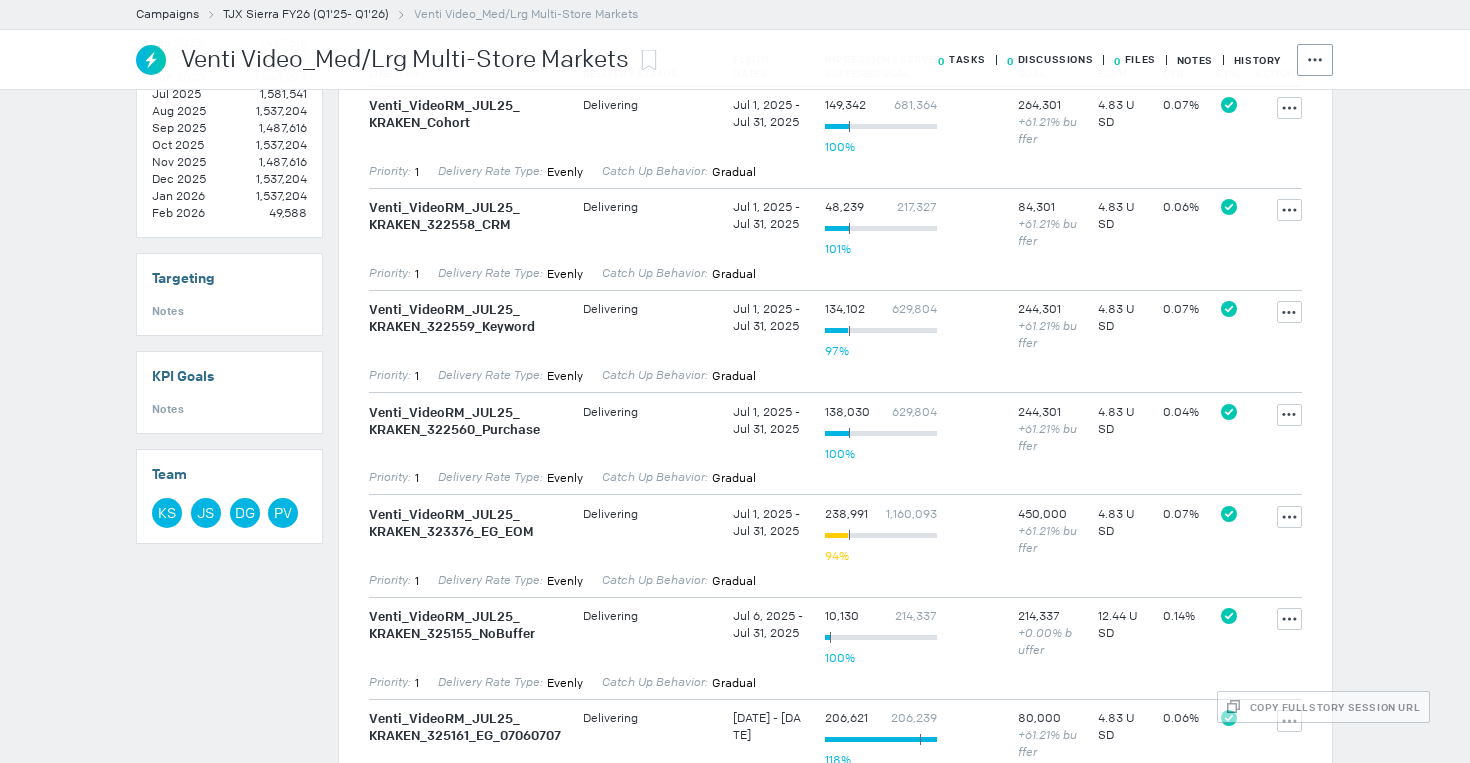 scroll, scrollTop: 761, scrollLeft: 0, axis: vertical 